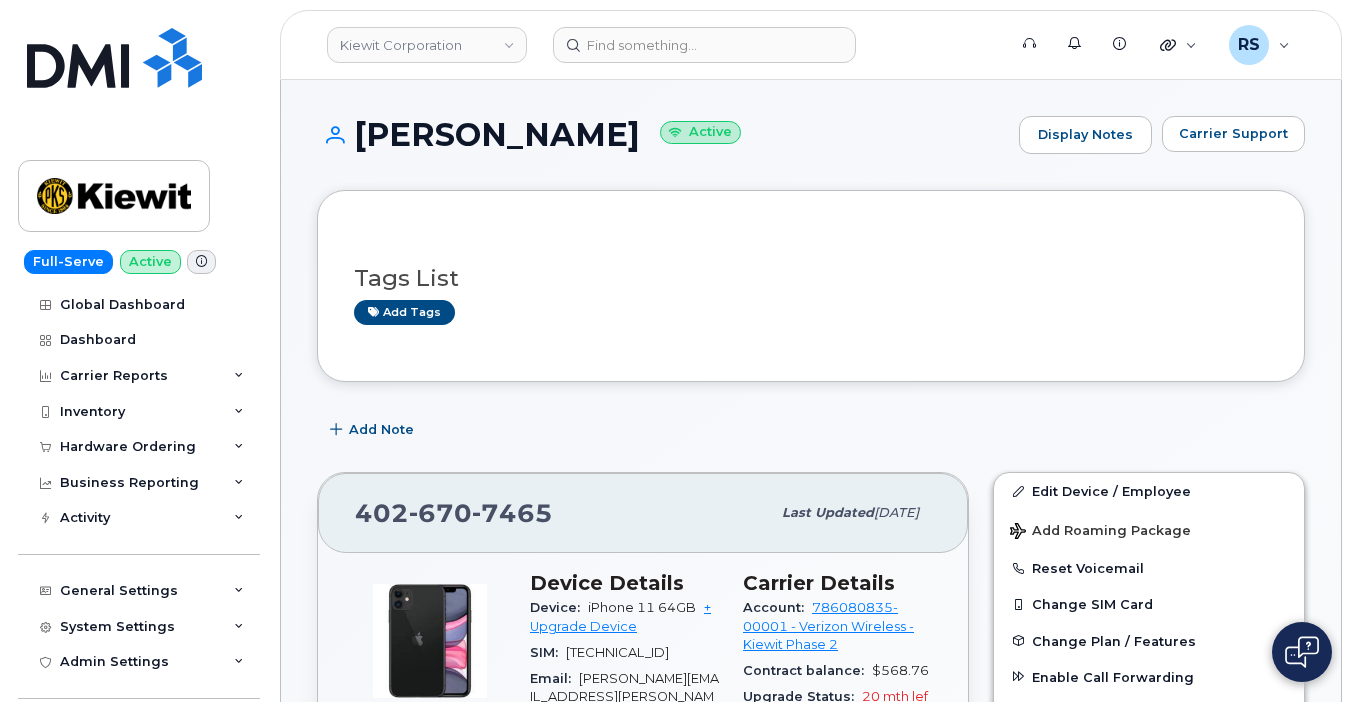 scroll, scrollTop: 200, scrollLeft: 0, axis: vertical 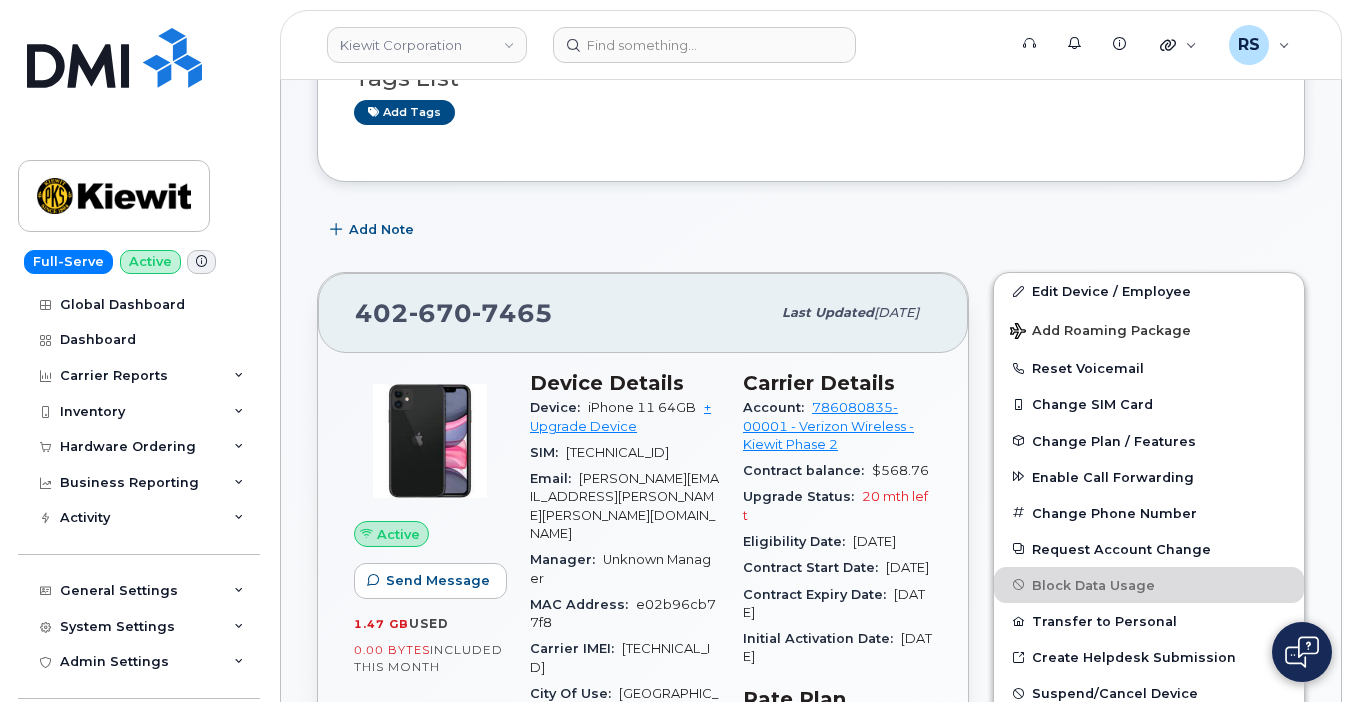 click on "Help Desk Roaming Data Block Dashboard Hardware Orders Repair Requests Device Status Updates Data Pools Data Pool Sources Managerial Disputes Customer Workflows" 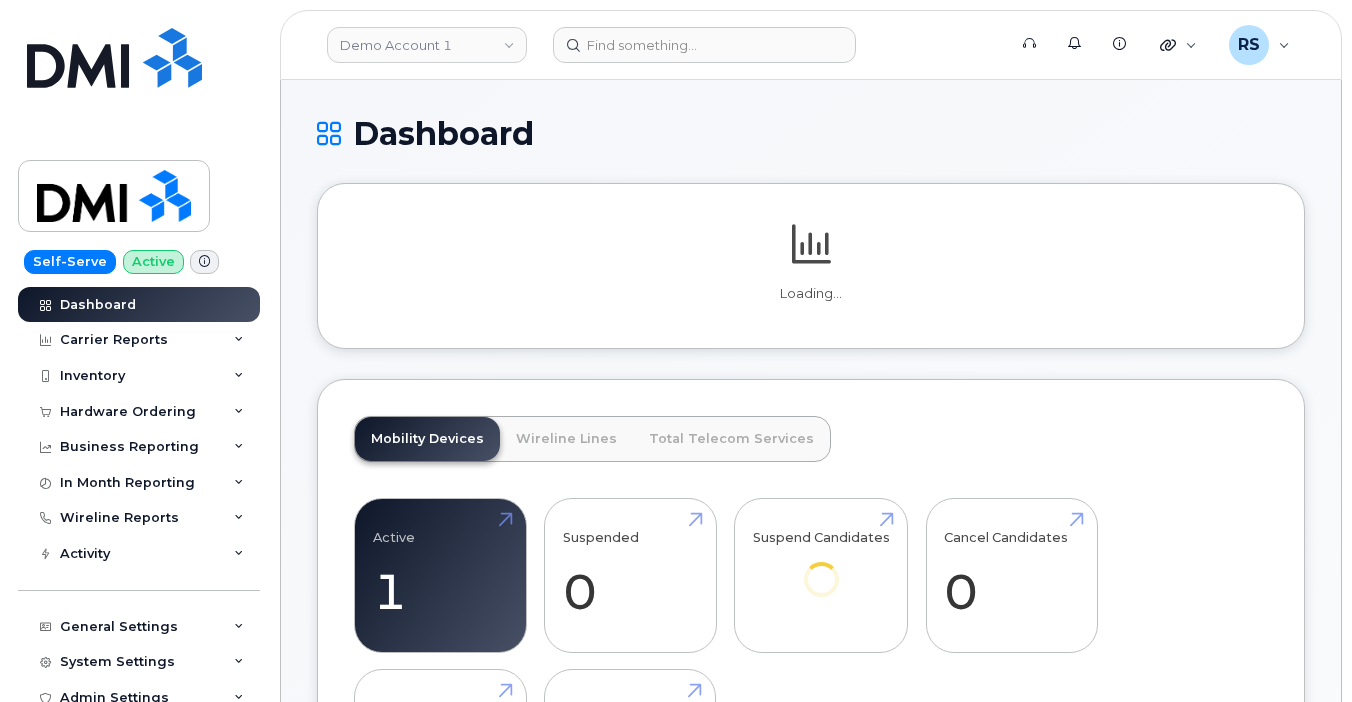 scroll, scrollTop: 0, scrollLeft: 0, axis: both 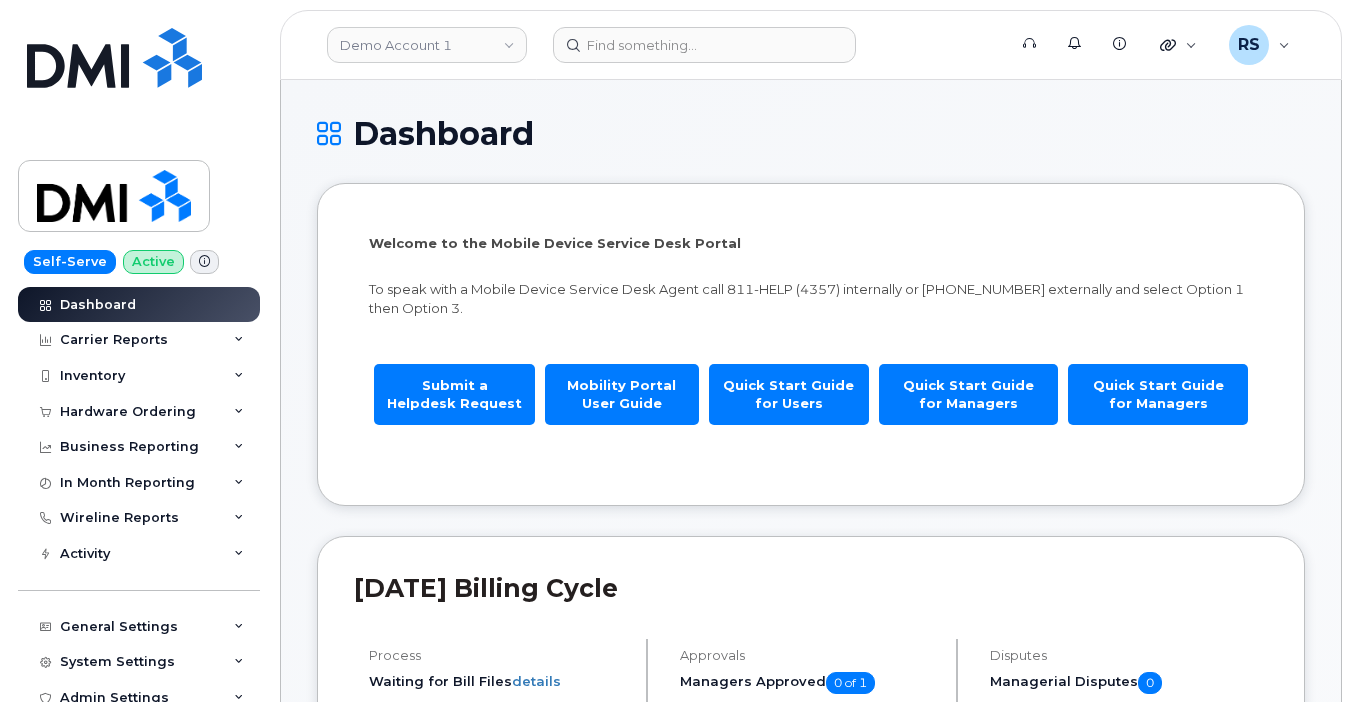 click on "Dashboard" at bounding box center [811, 133] 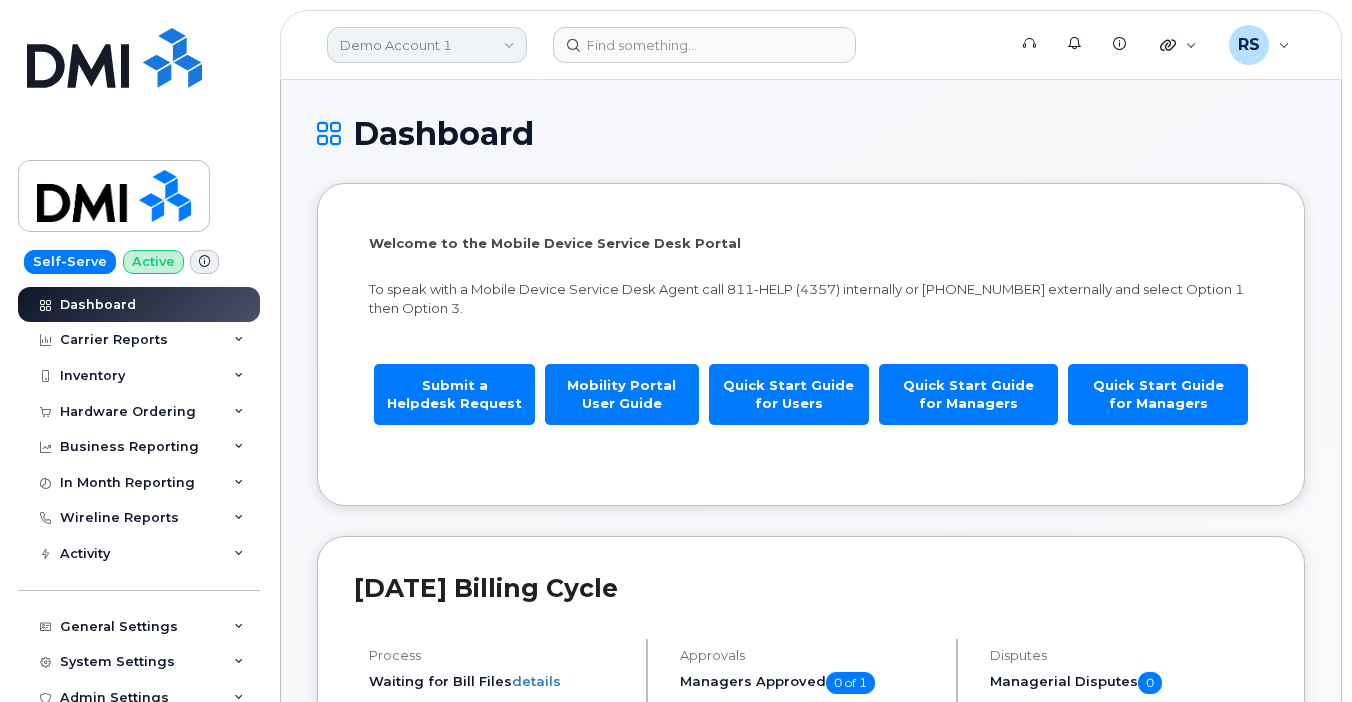 click on "Demo Account 1" at bounding box center [427, 45] 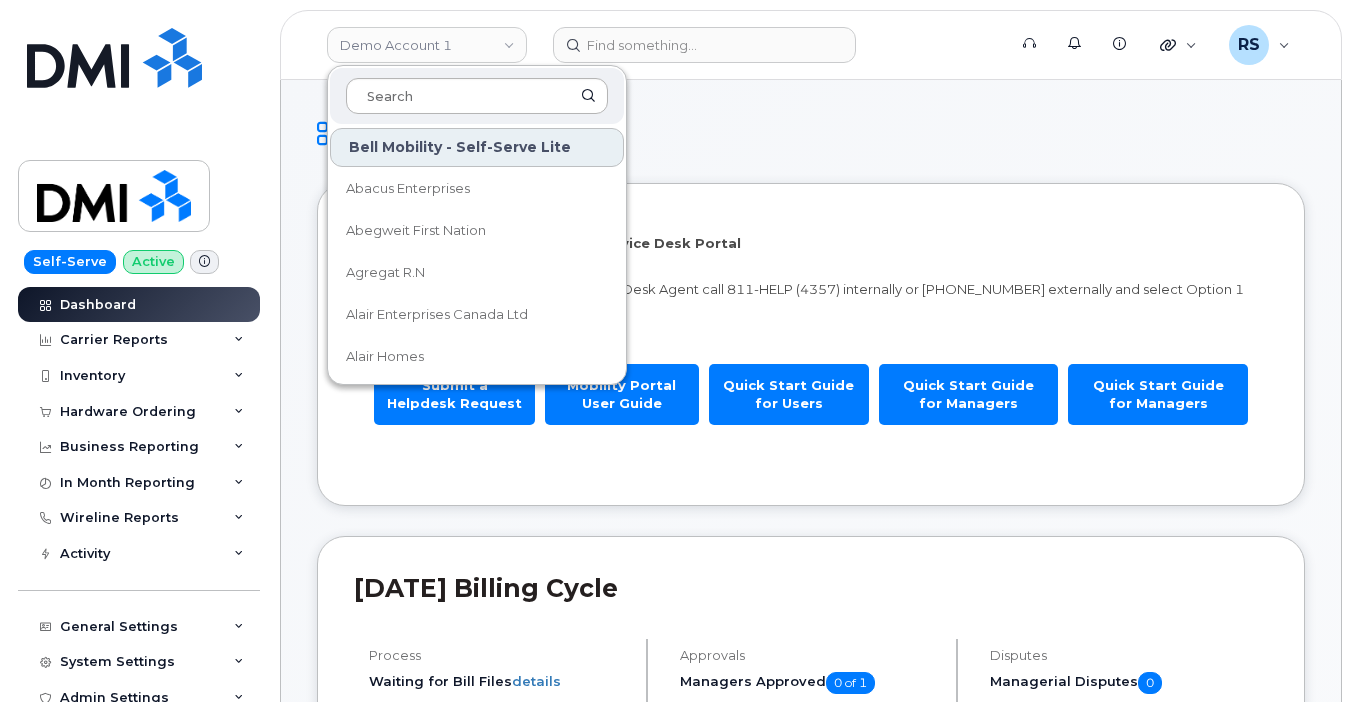 click at bounding box center (477, 96) 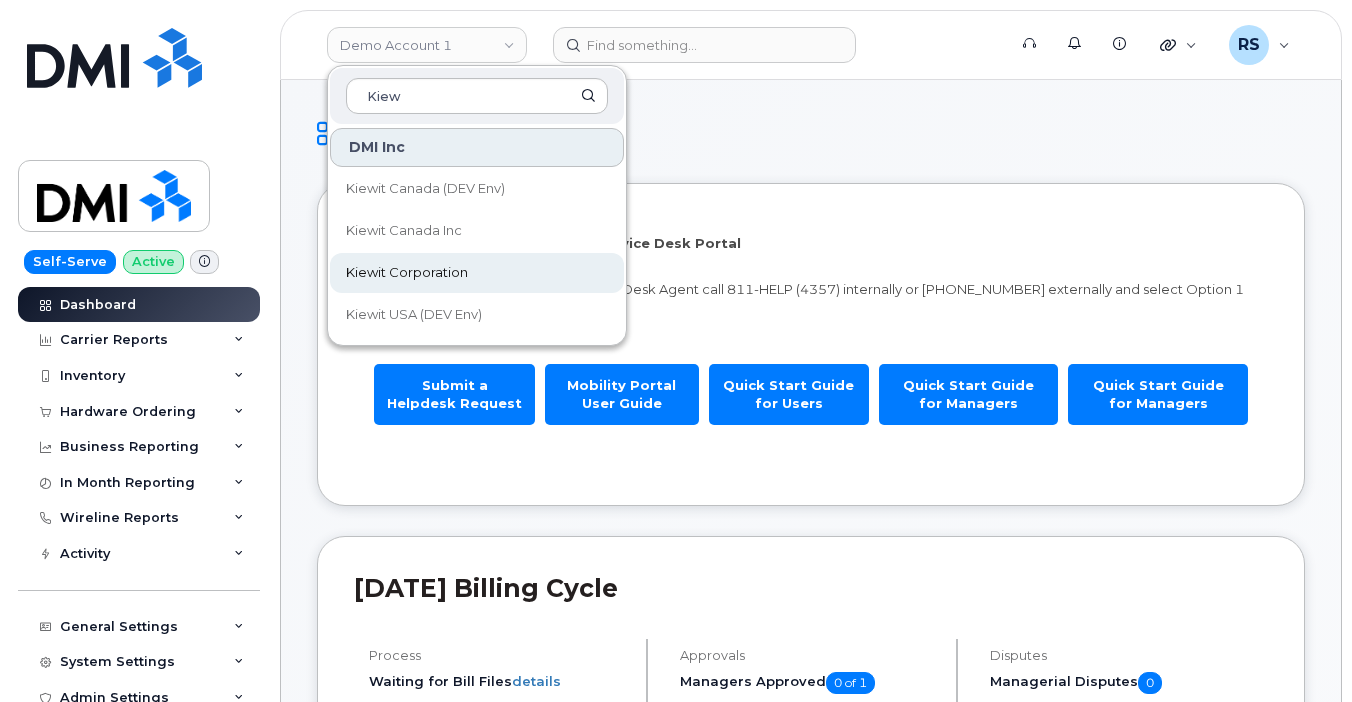 type on "Kiew" 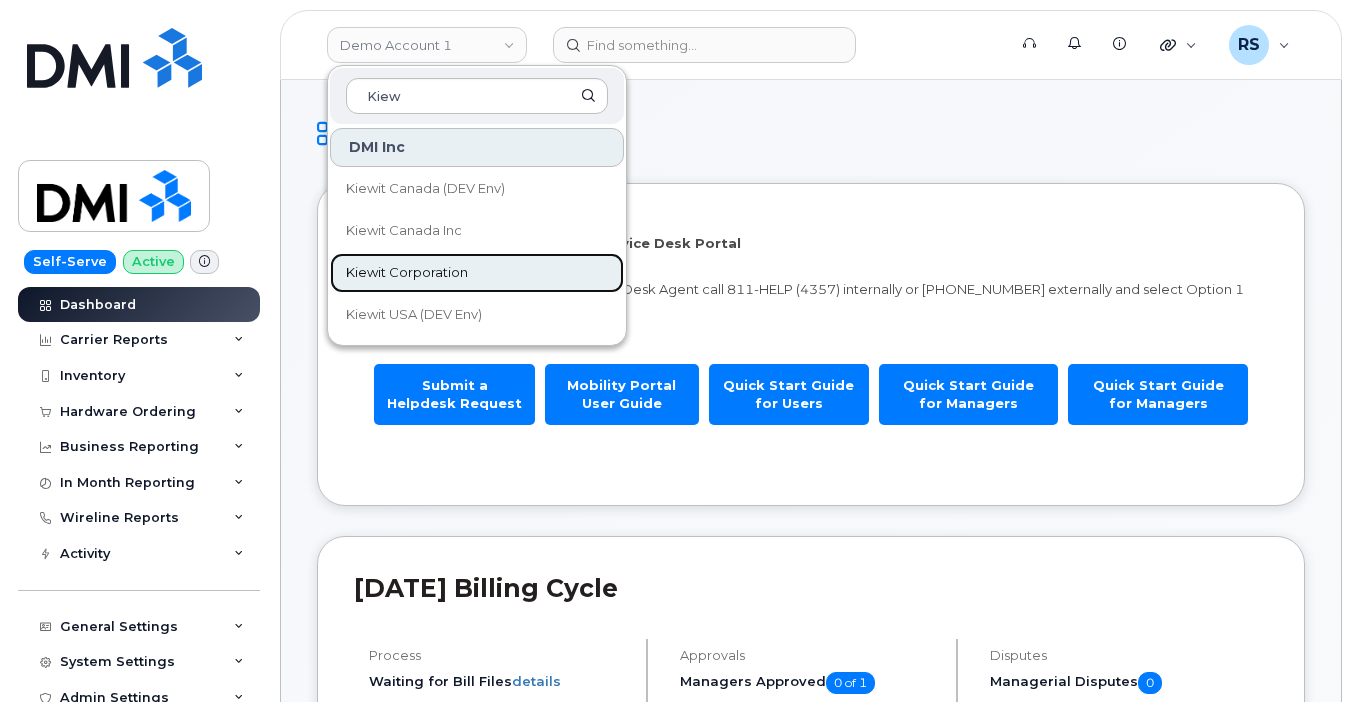 click on "Kiewit Corporation" at bounding box center [407, 273] 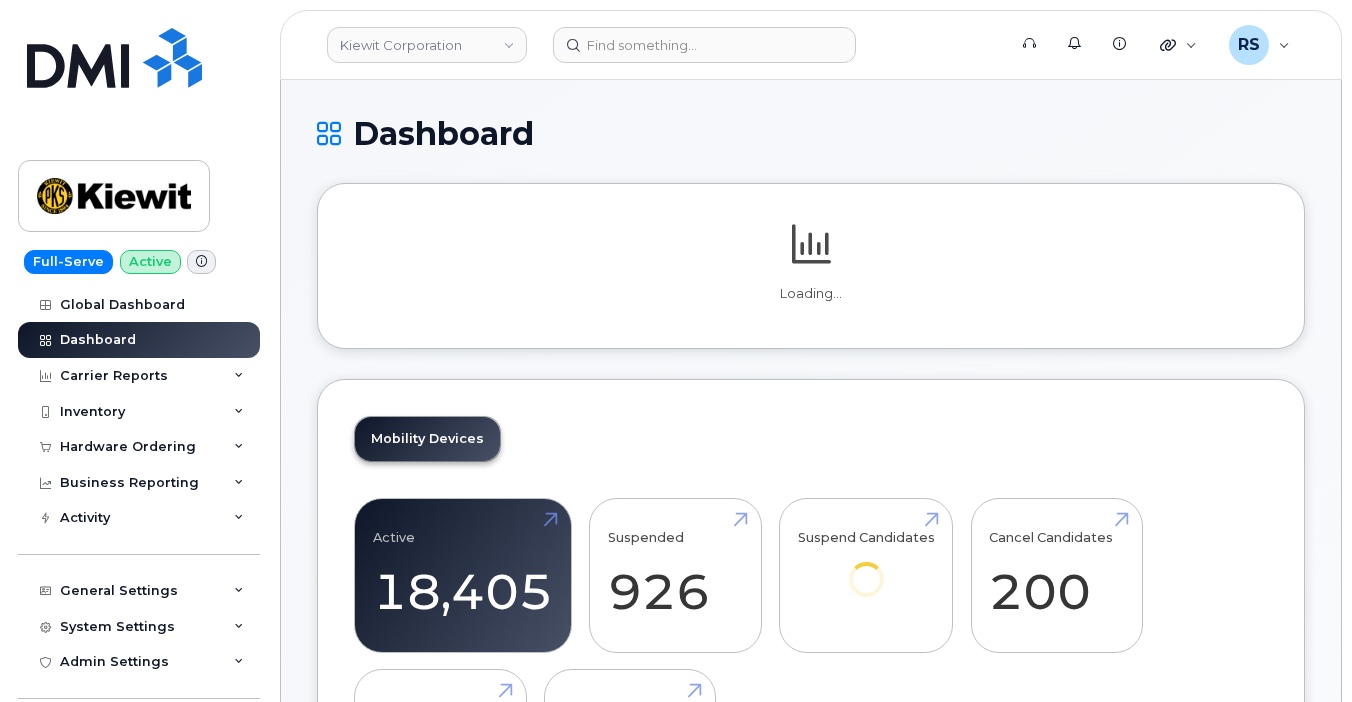 scroll, scrollTop: 0, scrollLeft: 0, axis: both 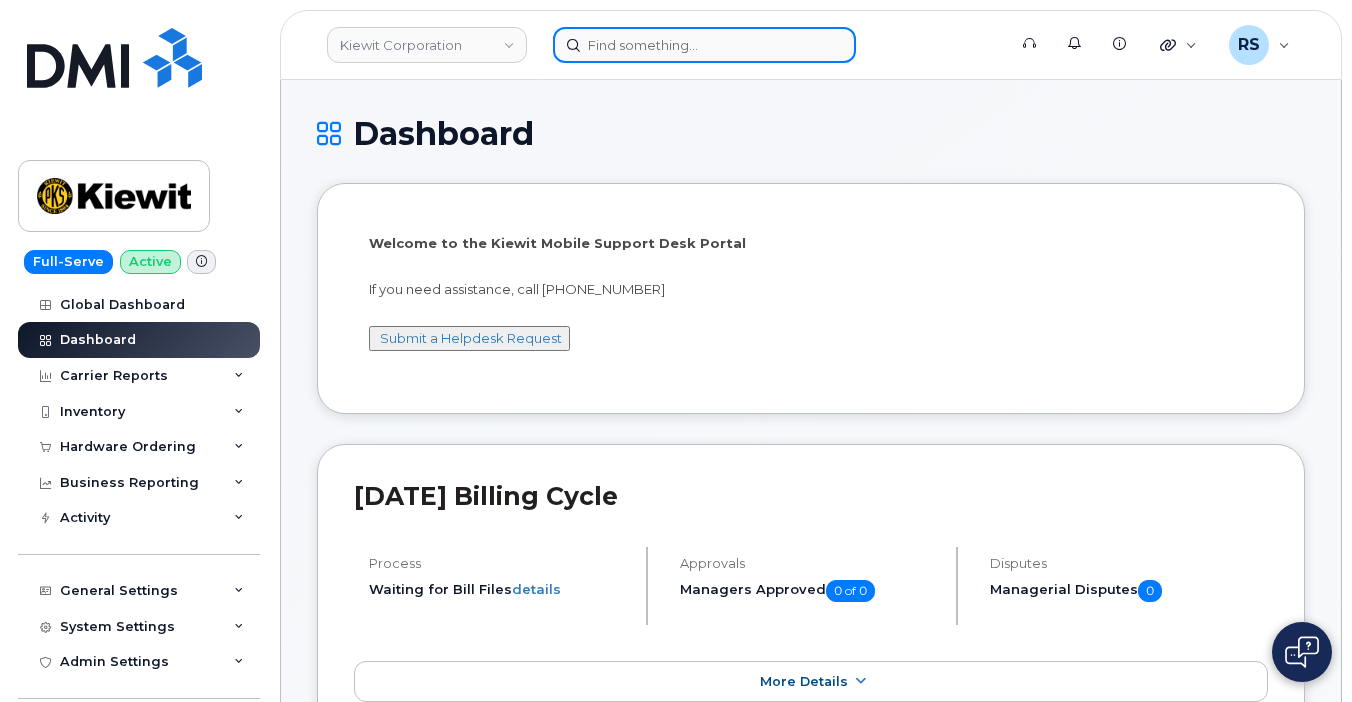click at bounding box center (704, 45) 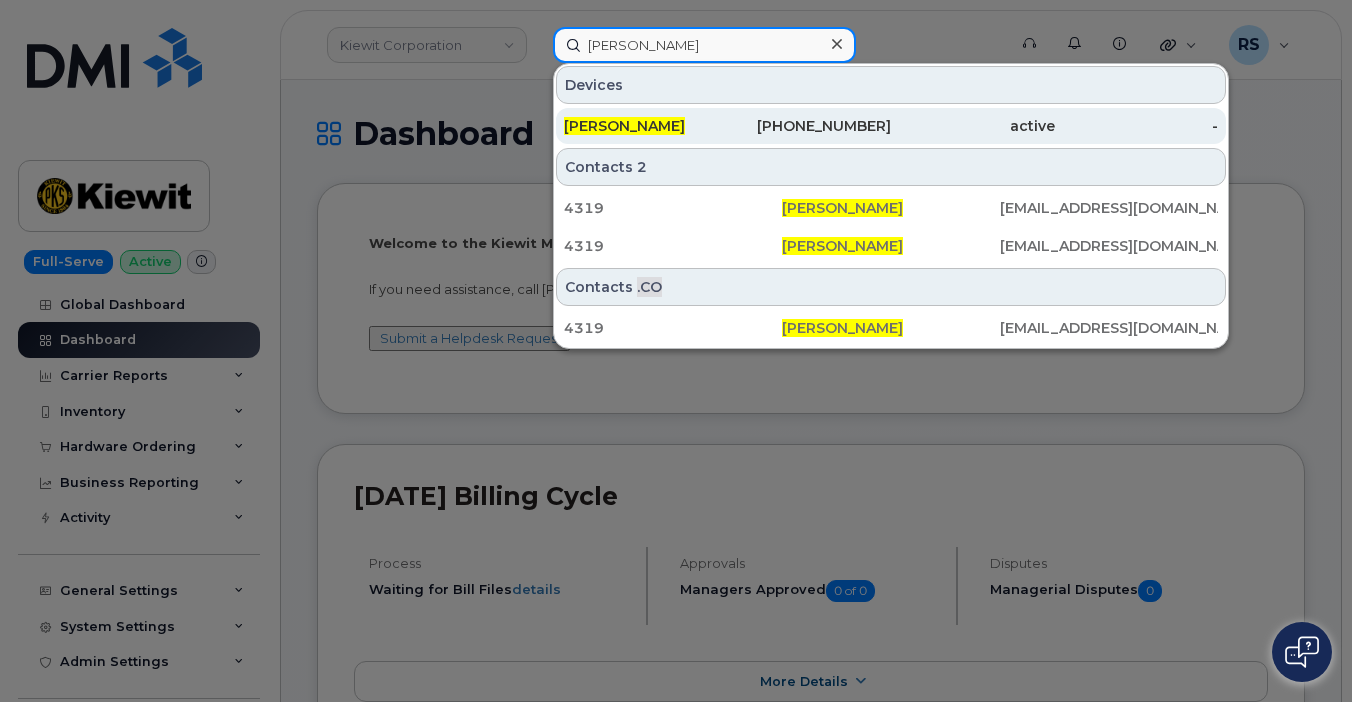 type on "[PERSON_NAME]" 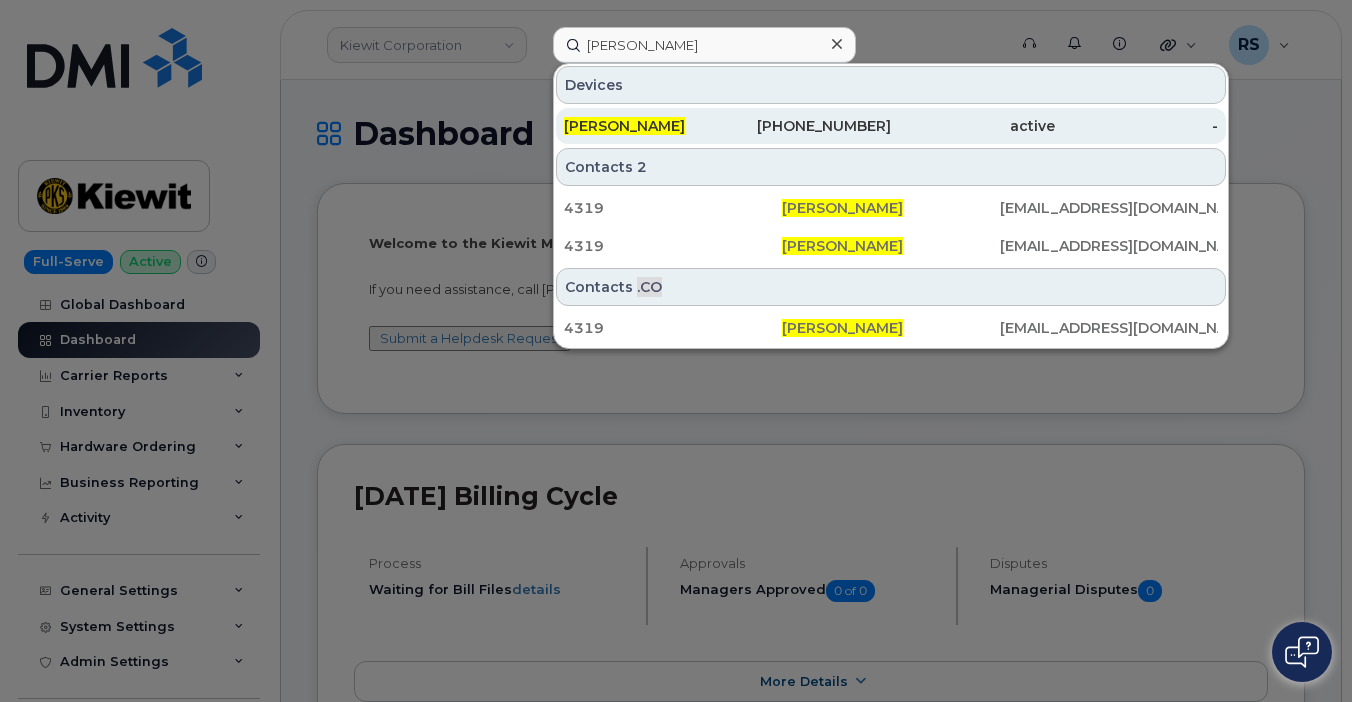 click on "[PERSON_NAME]" at bounding box center [624, 126] 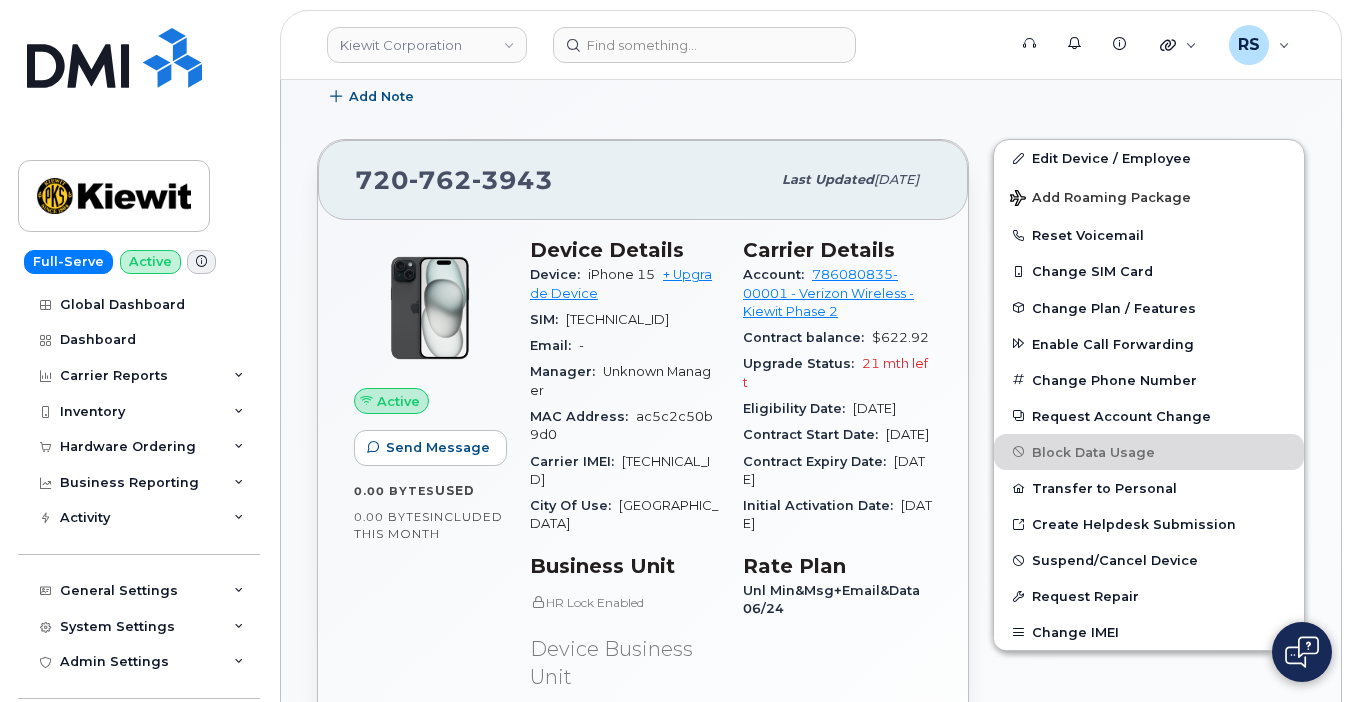 scroll, scrollTop: 267, scrollLeft: 0, axis: vertical 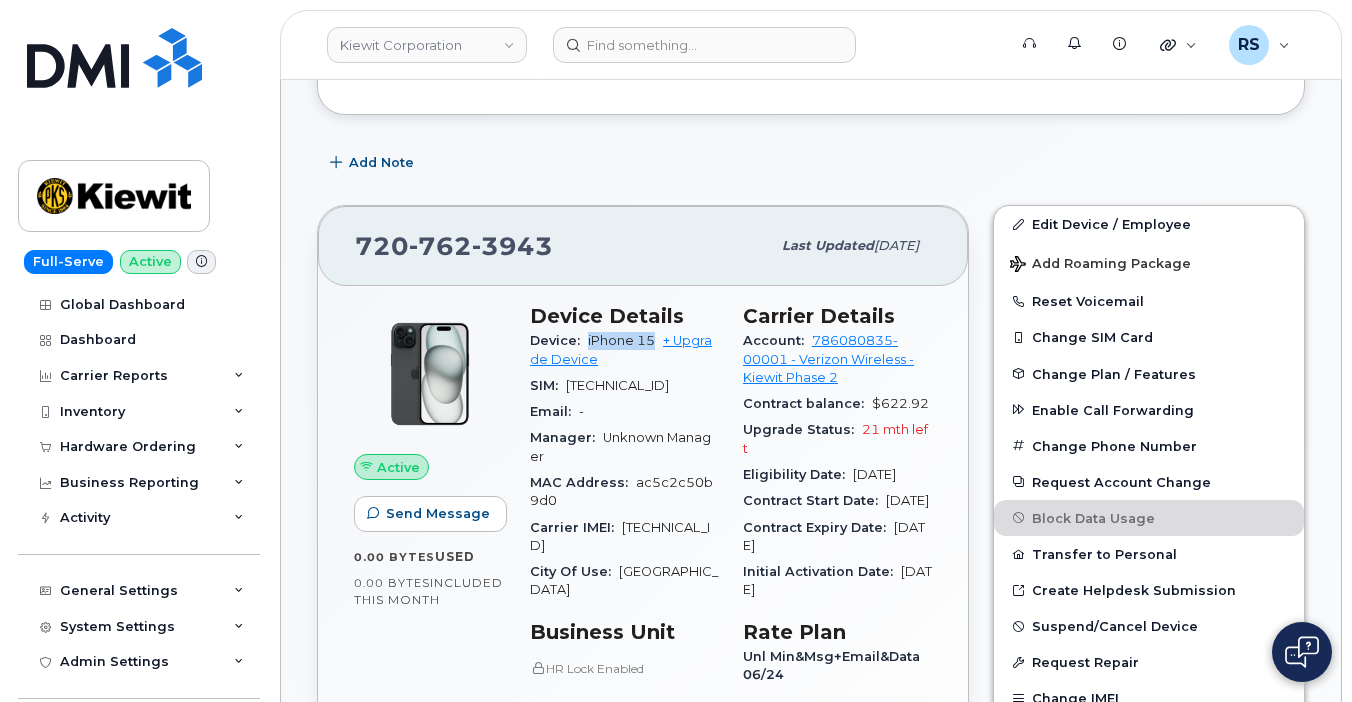 drag, startPoint x: 585, startPoint y: 338, endPoint x: 654, endPoint y: 339, distance: 69.00725 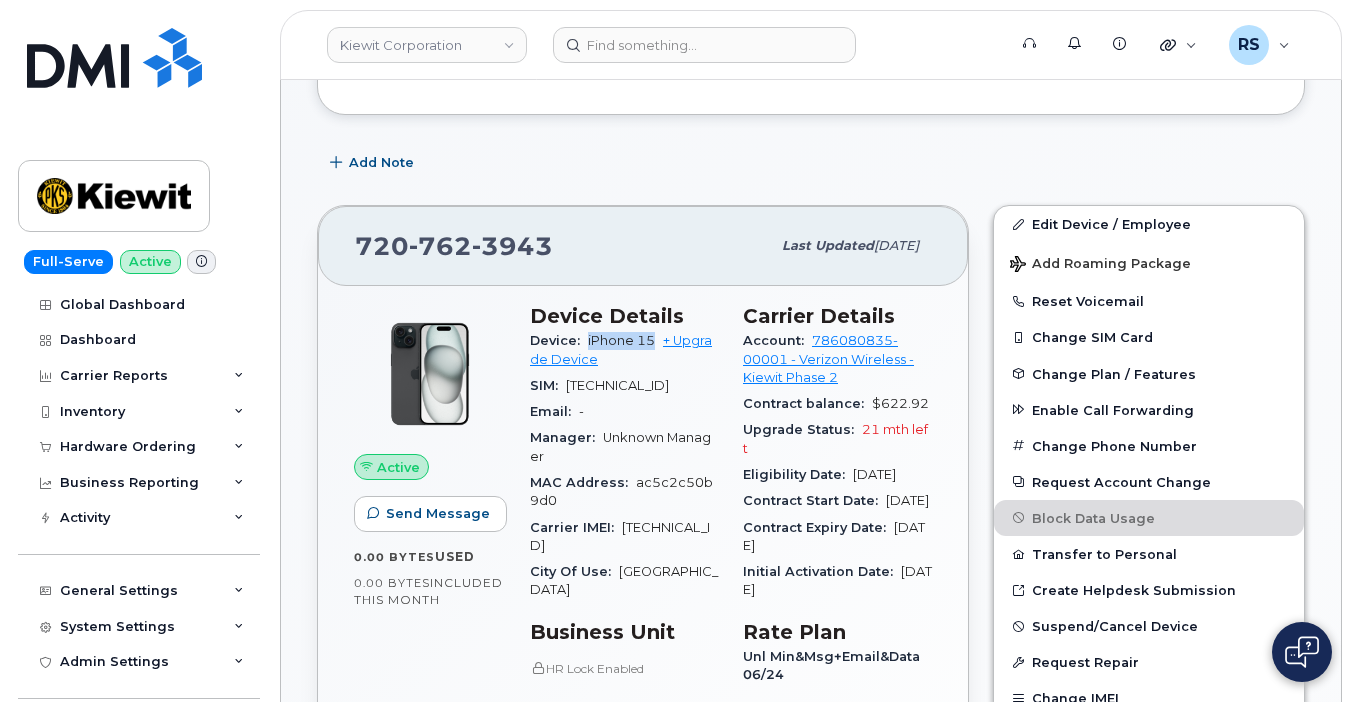 copy on "iPhone 15" 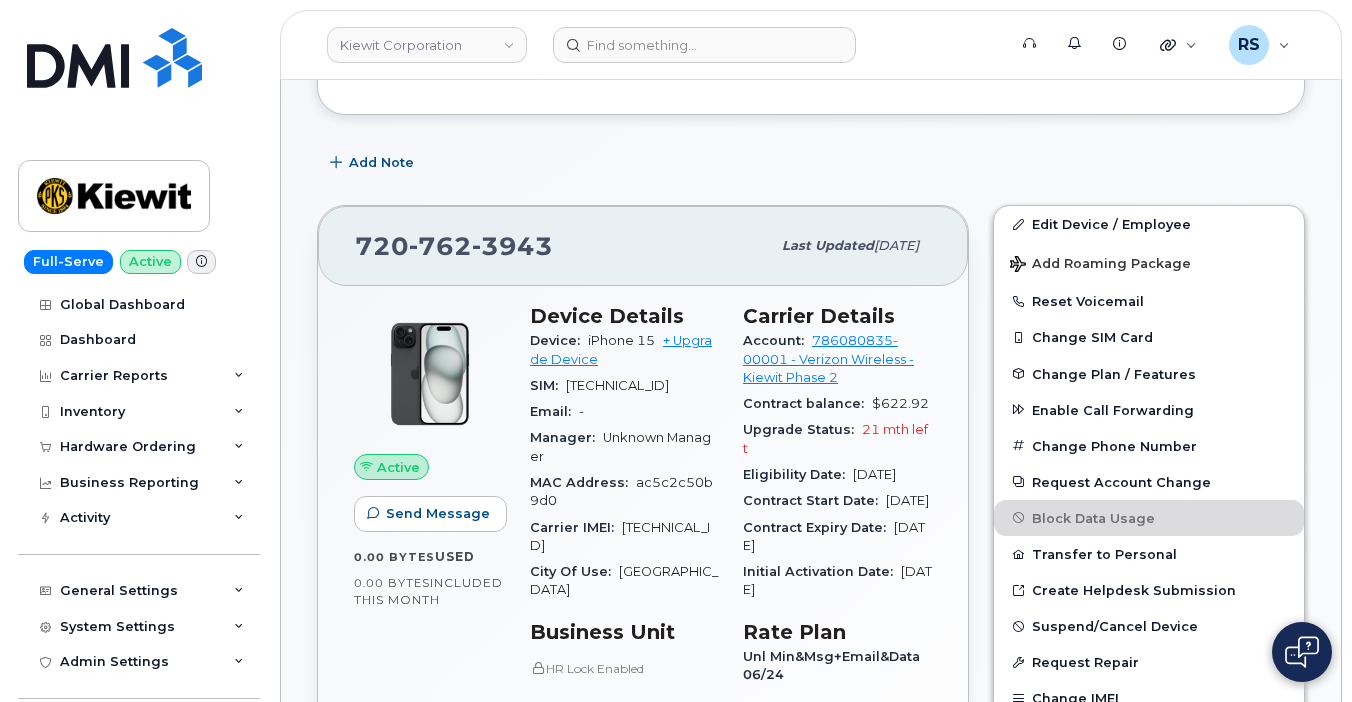 click on "357397892073734" at bounding box center (620, 536) 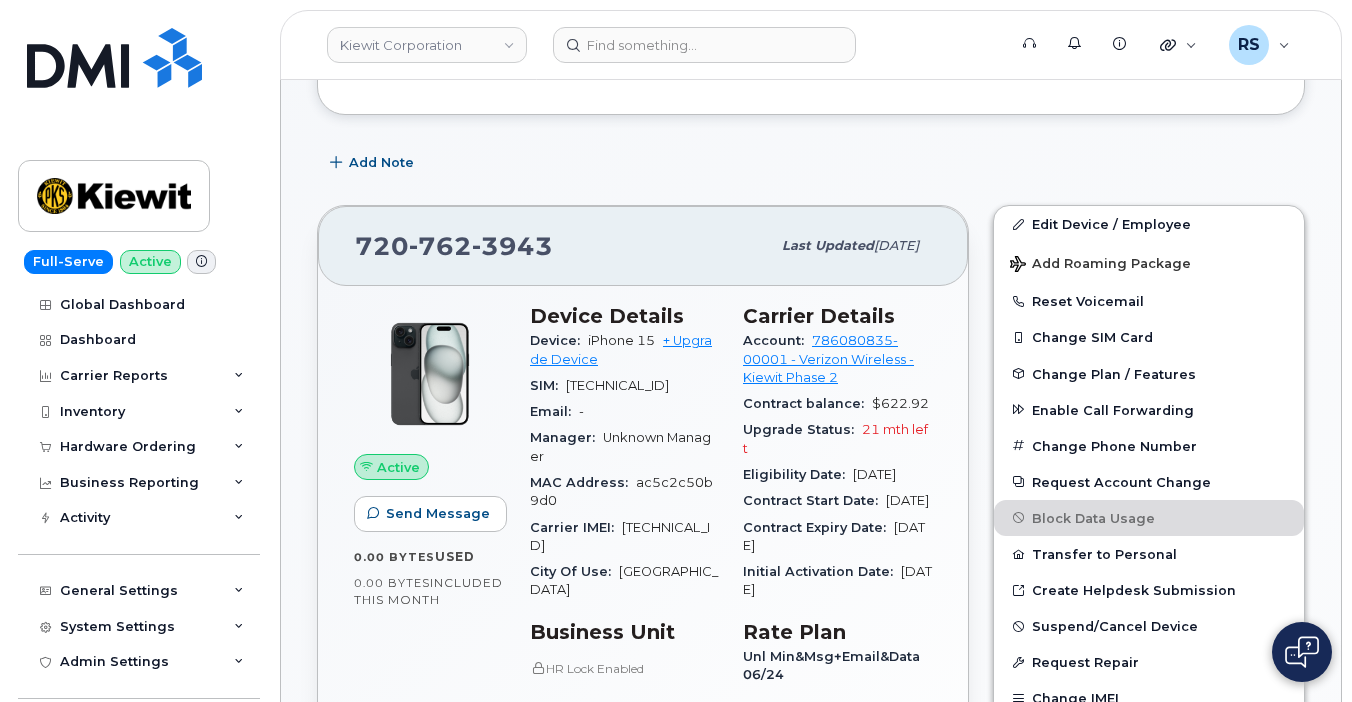 copy on "357397892073734" 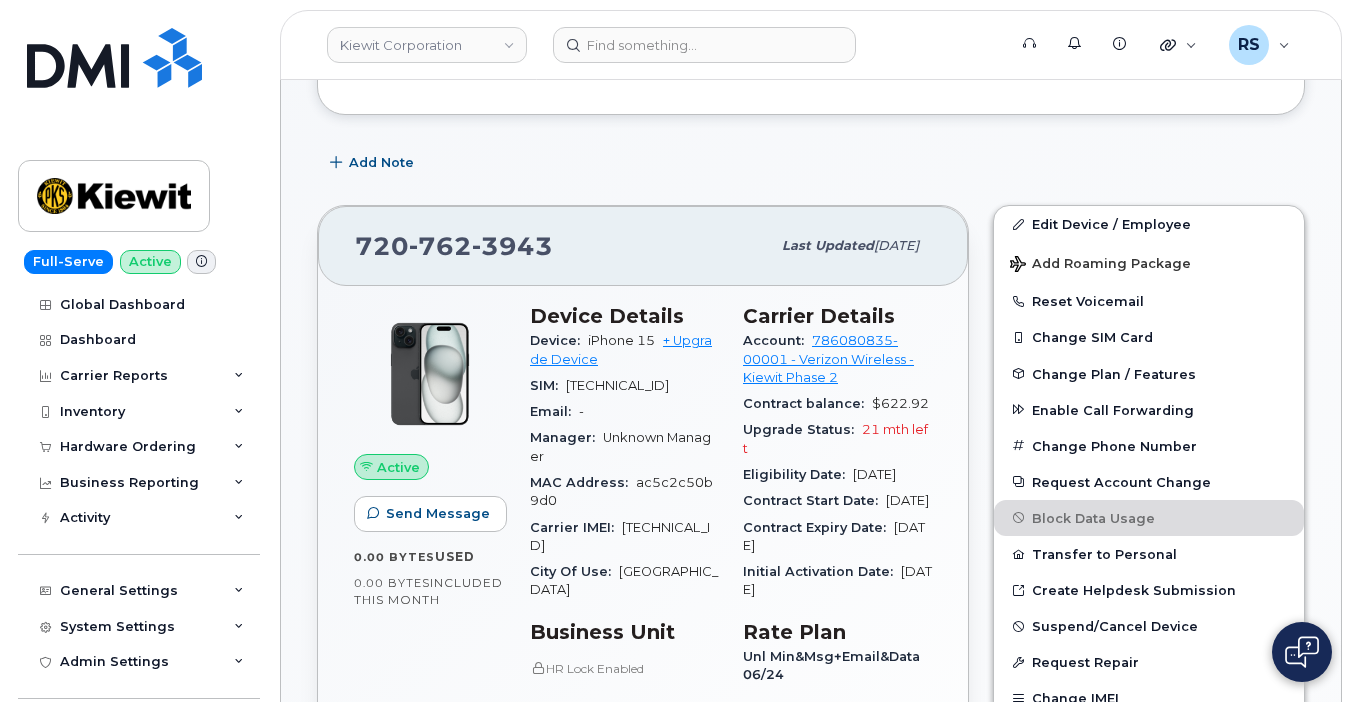 click on "89148000011017501154" at bounding box center (617, 385) 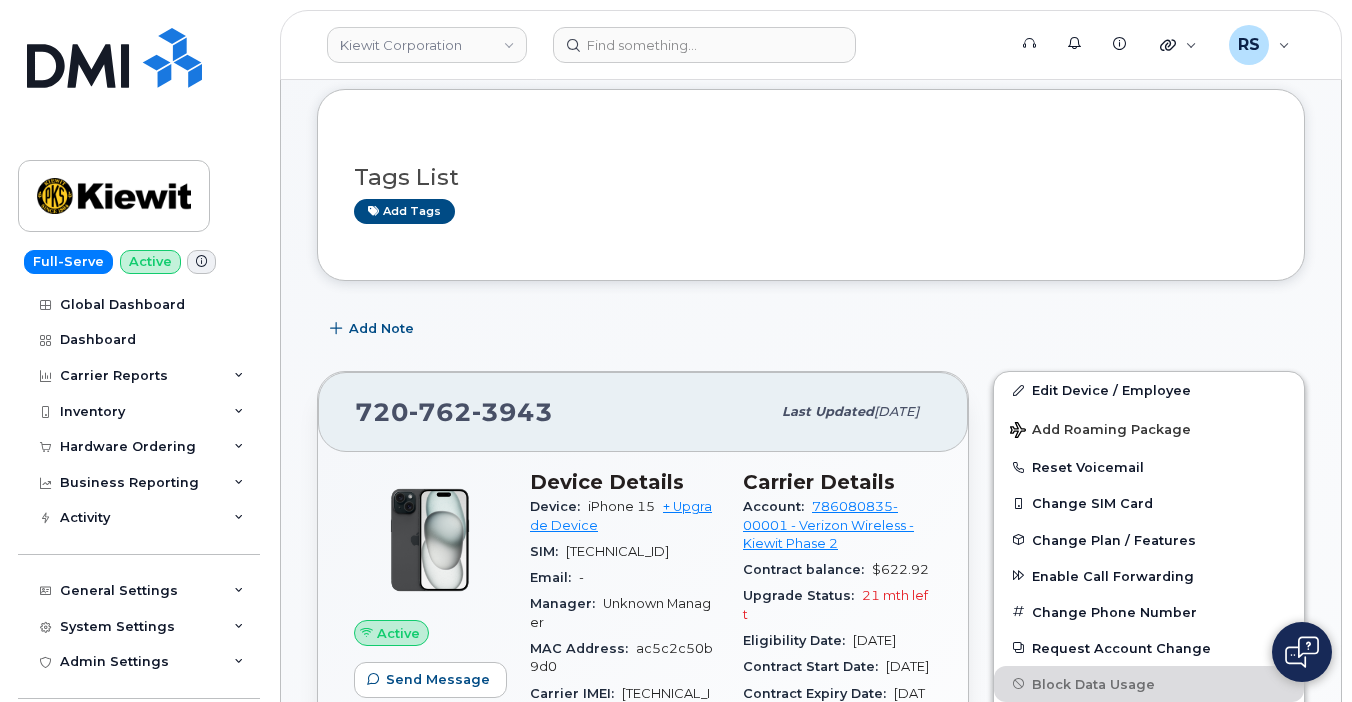 scroll, scrollTop: 67, scrollLeft: 0, axis: vertical 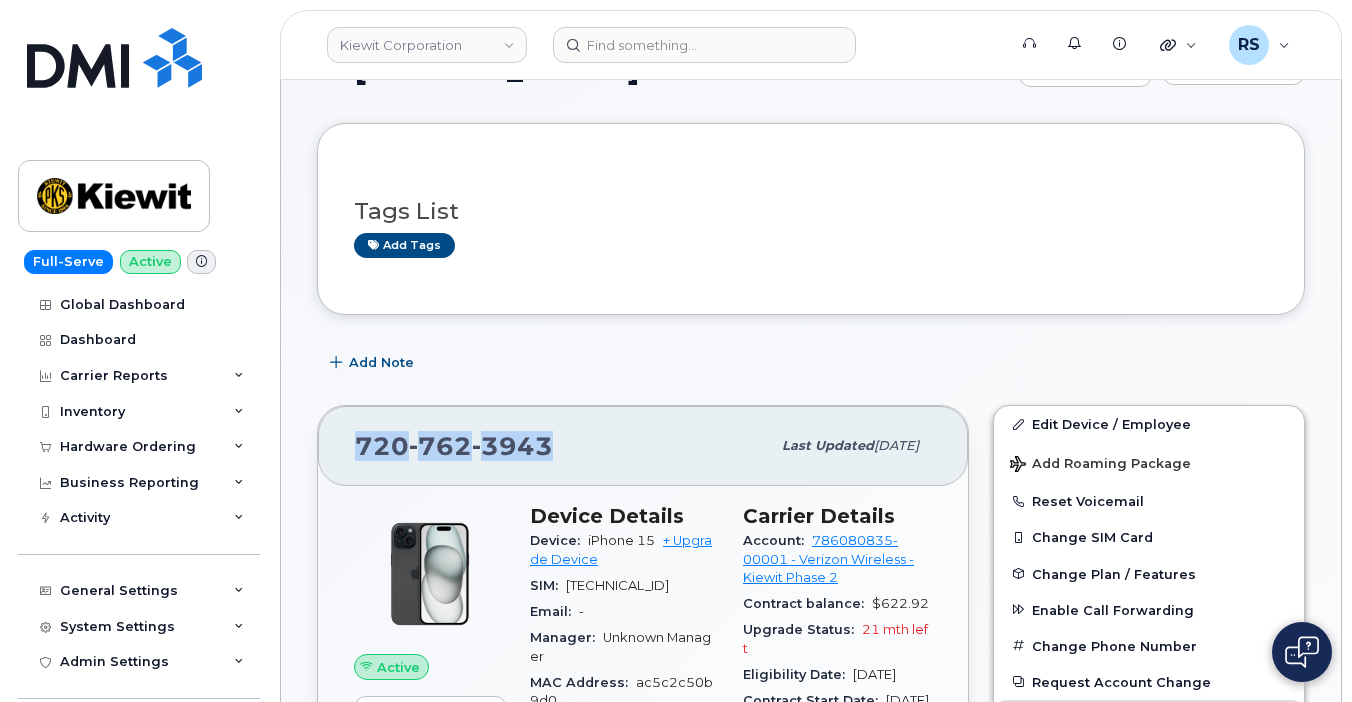 drag, startPoint x: 548, startPoint y: 445, endPoint x: 279, endPoint y: 436, distance: 269.1505 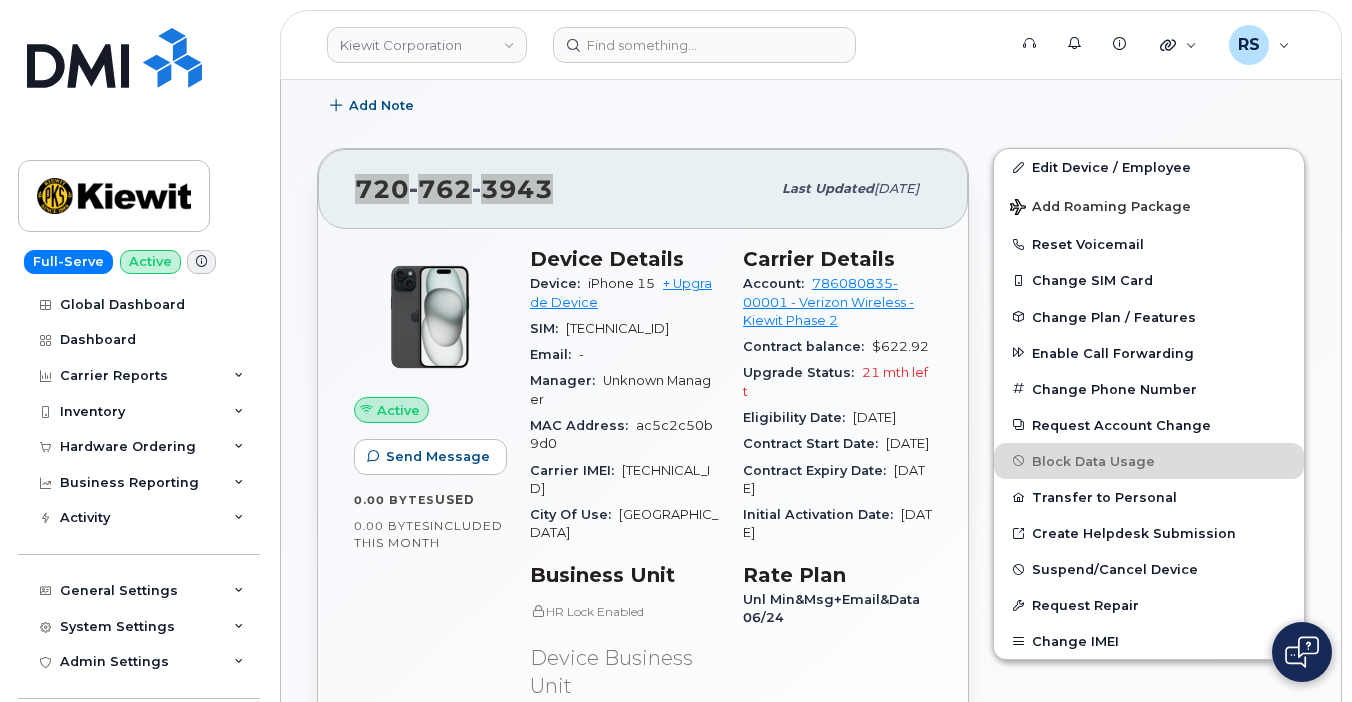 scroll, scrollTop: 333, scrollLeft: 0, axis: vertical 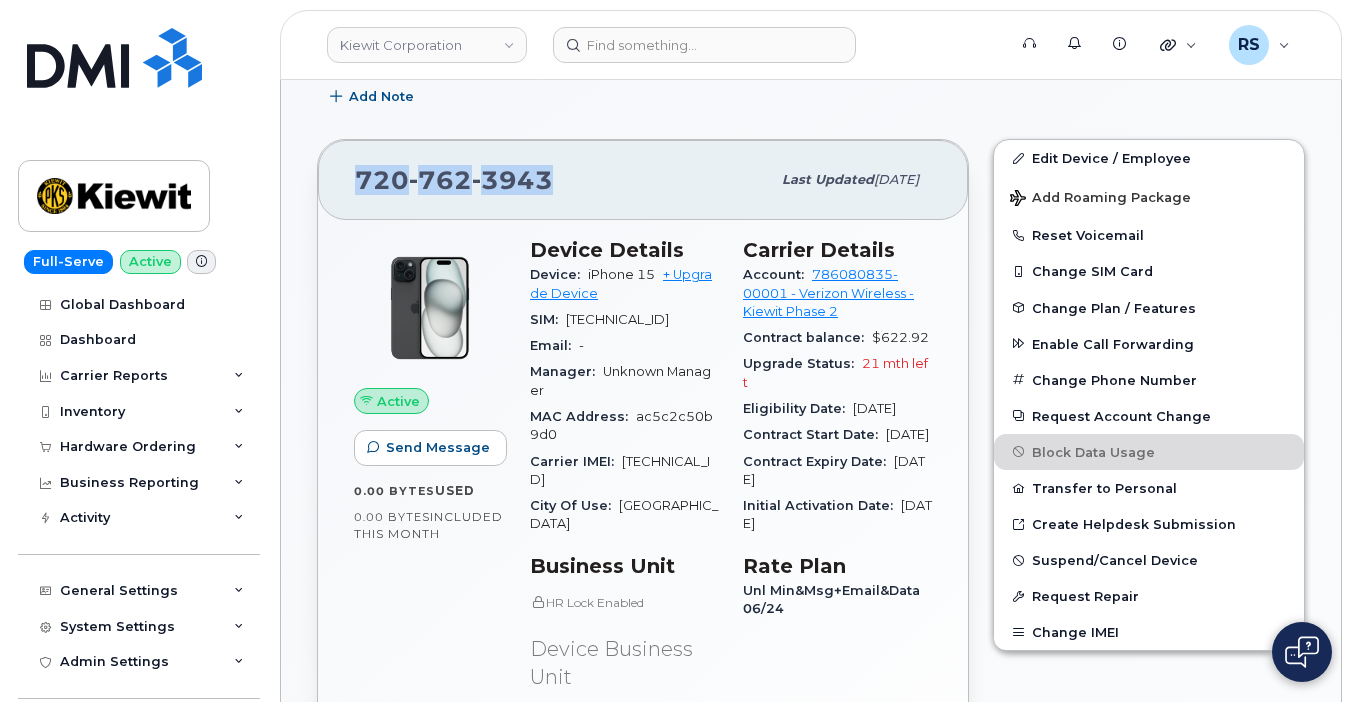 copy on "720 762 3943" 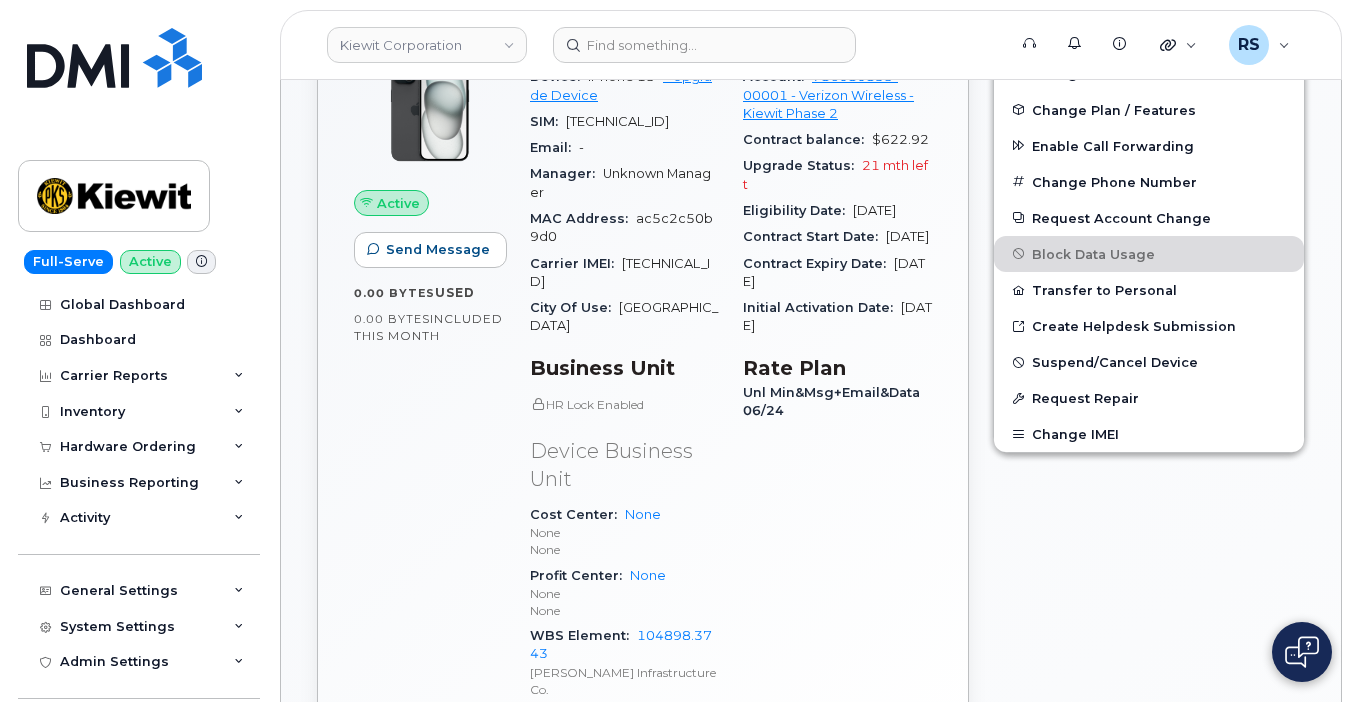 scroll, scrollTop: 533, scrollLeft: 0, axis: vertical 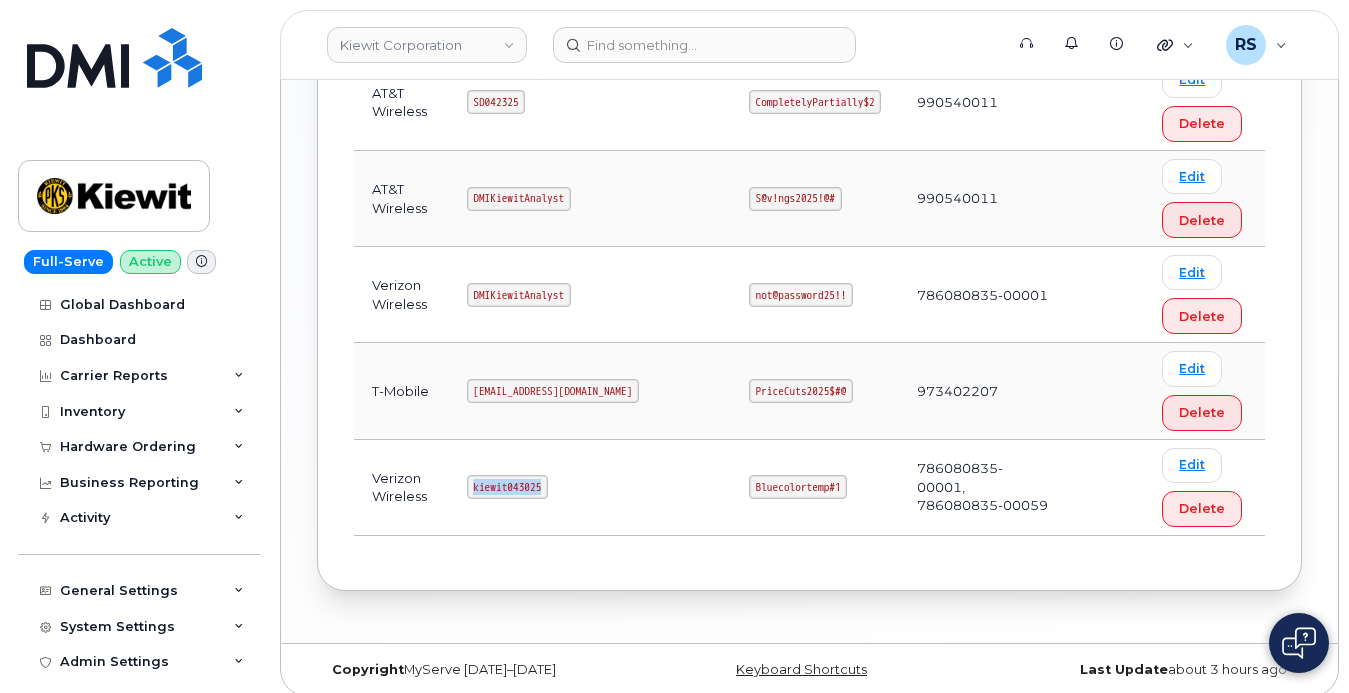 drag, startPoint x: 475, startPoint y: 471, endPoint x: 573, endPoint y: 473, distance: 98.02041 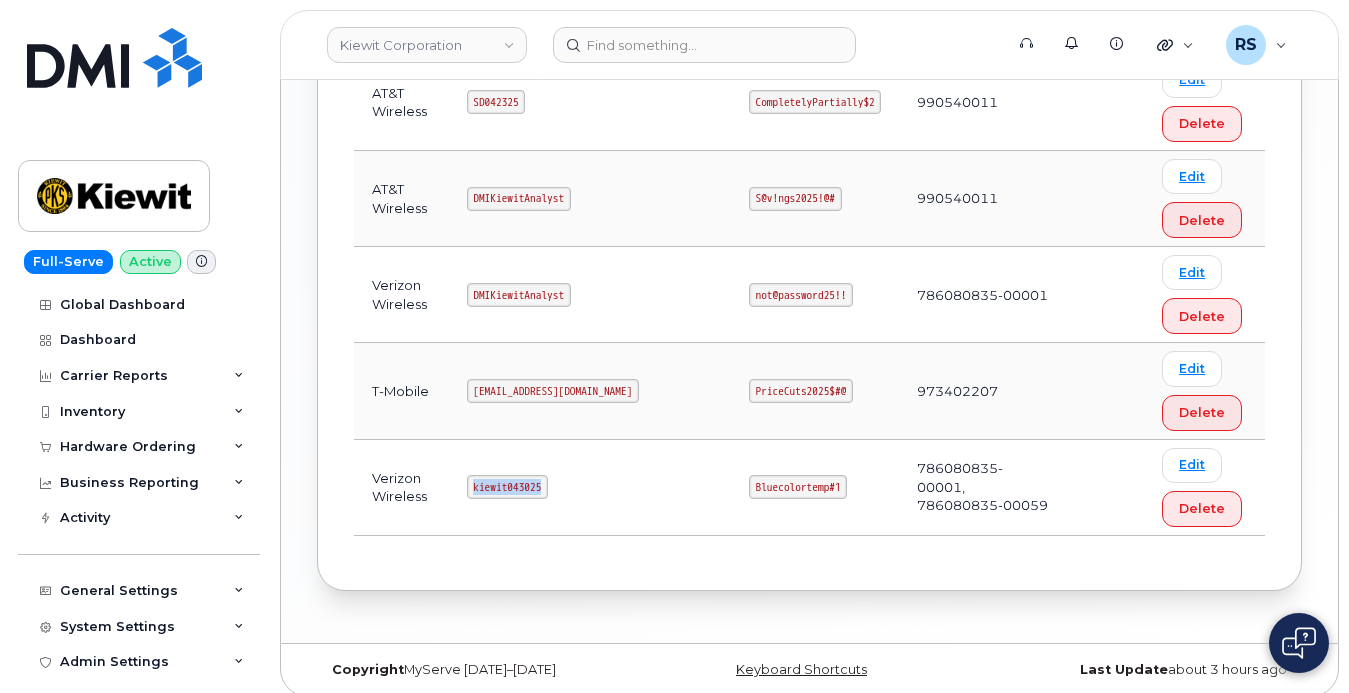 copy on "kiewit043025" 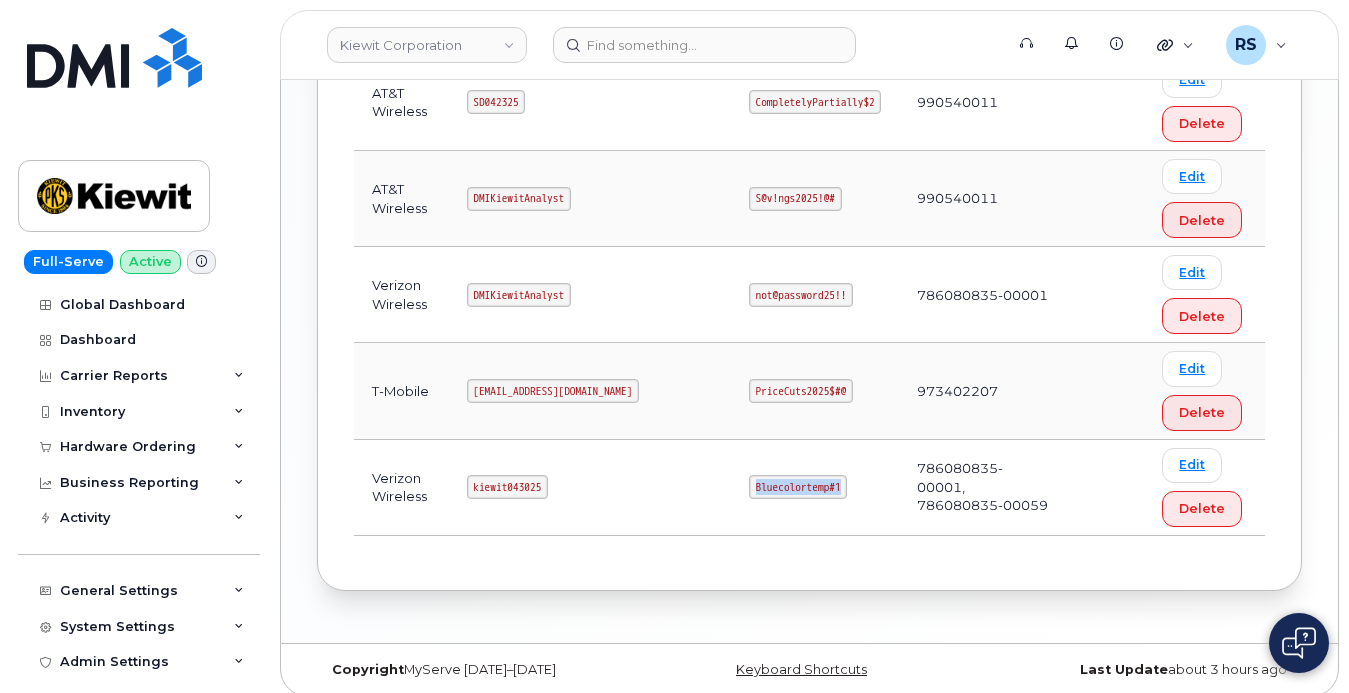 drag, startPoint x: 708, startPoint y: 469, endPoint x: 811, endPoint y: 476, distance: 103.23759 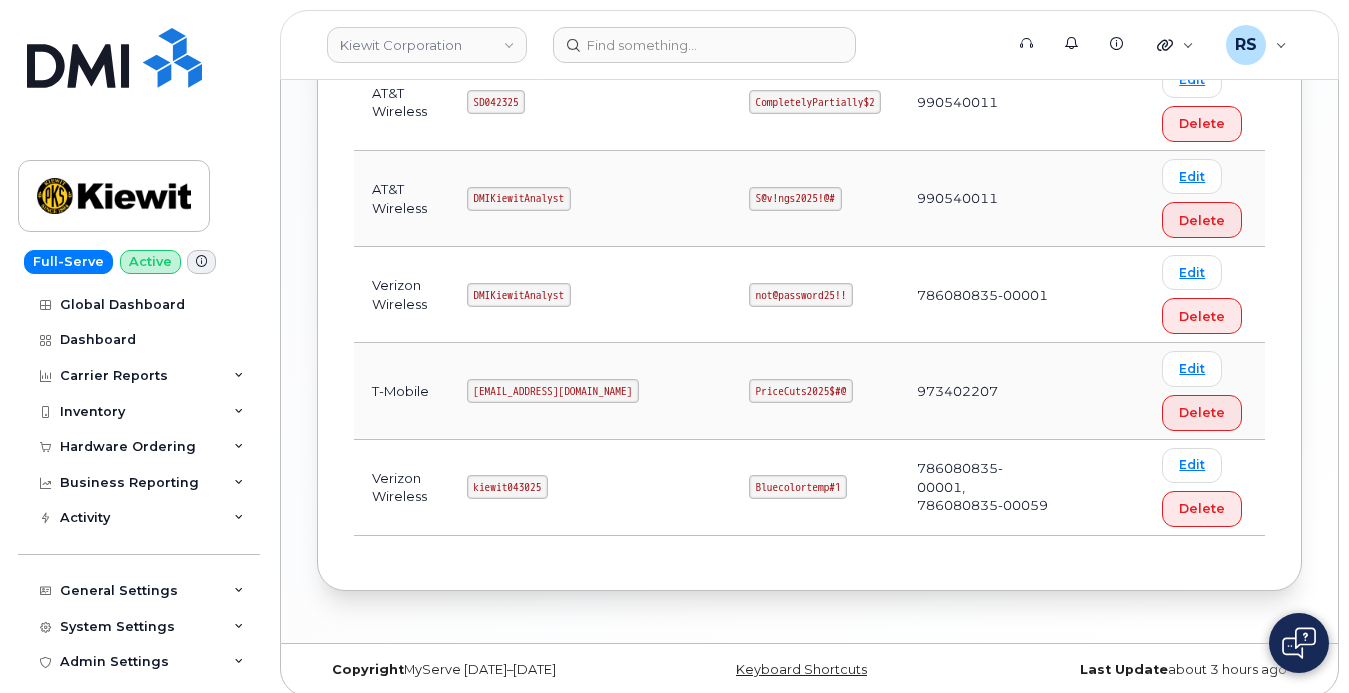 click on "Carrier Logins  Add Carrier Login Accounts Logins Bell NAGs Bell Integration Logins Carrier Username Password Business Accounts Login Type Verizon Wireless OMKiewit goopsMeshwork$8 313102649-00001, 922932454-00001, 922932454-00009 Edit Delete Verizon Wireless DMINCVZW0814 Crucialmuzzy!9 442044104-00001, 442044104-00002 Edit Delete Verizon Wireless OMKiewit2 Completelyknot#1 Edit Delete AT&T Wireless om@dminc.com 3$deskPlantwalk Edit Delete Verizon Wireless OMKiewit1 recieveDriving%6 Edit Delete AT&T Wireless ms-kiewit@dminc.com rabbitCartree@1 287237071101, 287259046887, 829556767, 998975023 Edit Delete T-Mobile ms-kiewit@dminc.com Skyinthepie!2 973402207 Edit Delete AT&T Wireless kiewit041825 CompletelyPartial$1 990540011 Edit Delete AT&T Wireless SD042325 CompletelyPartially$2 990540011 Edit Delete AT&T Wireless DMIKiewitAnalyst S@v!ngs2025!@# 990540011 Edit Delete Verizon Wireless DMIKiewitAnalyst not@password25!! 786080835-00001 Edit Delete T-Mobile ms-invoiceprocessing@dminc.com PriceCuts2025$#@ Edit" at bounding box center [809, -241] 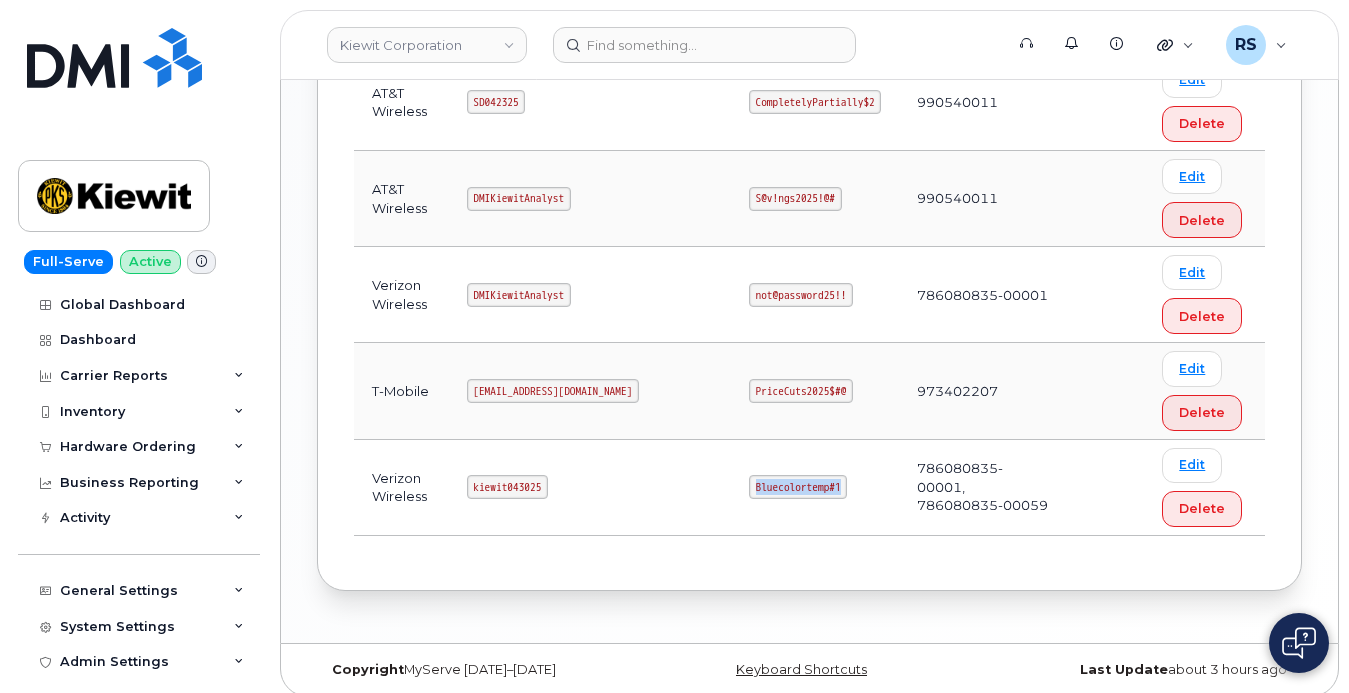 drag, startPoint x: 715, startPoint y: 470, endPoint x: 816, endPoint y: 474, distance: 101.07918 